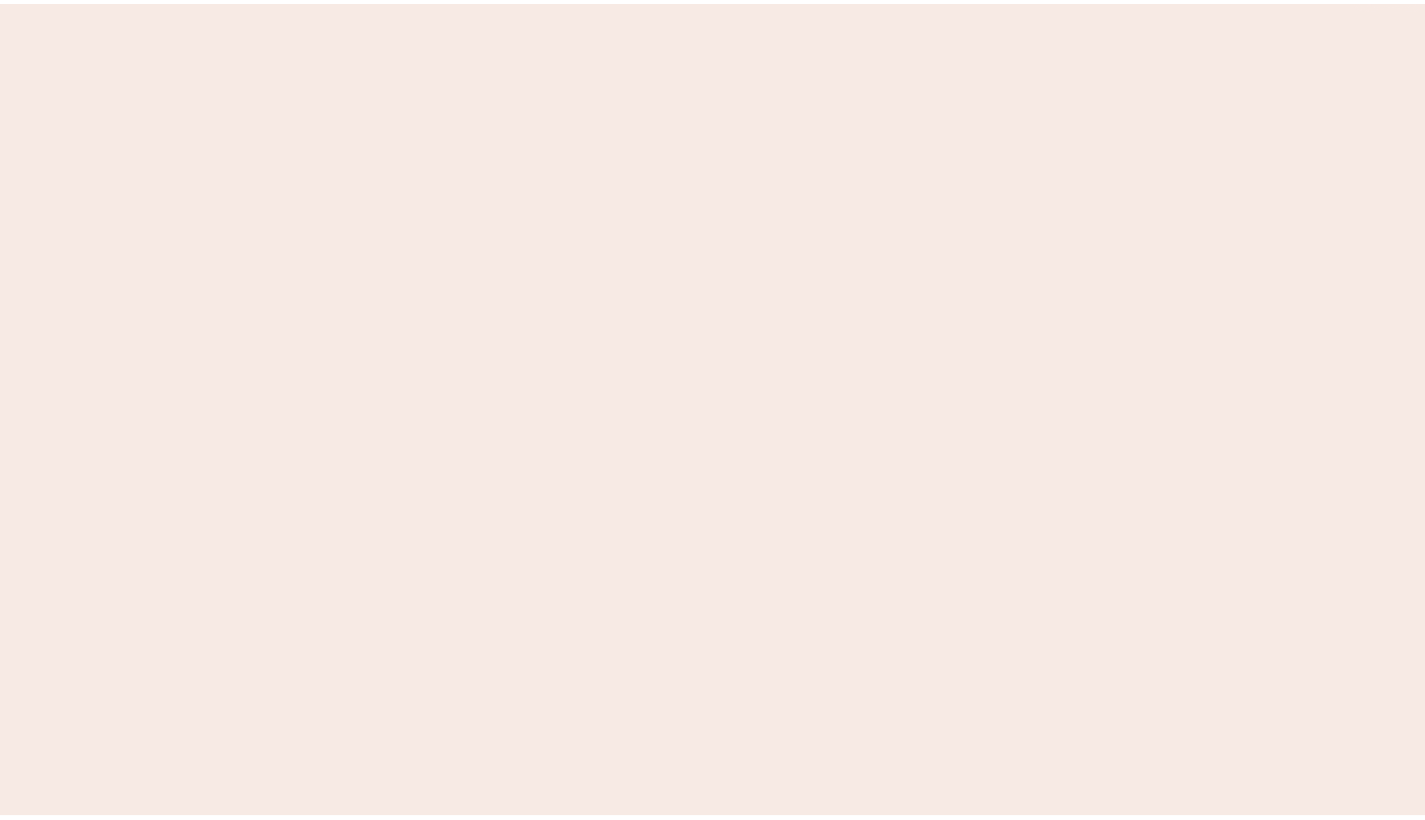 scroll, scrollTop: 0, scrollLeft: 0, axis: both 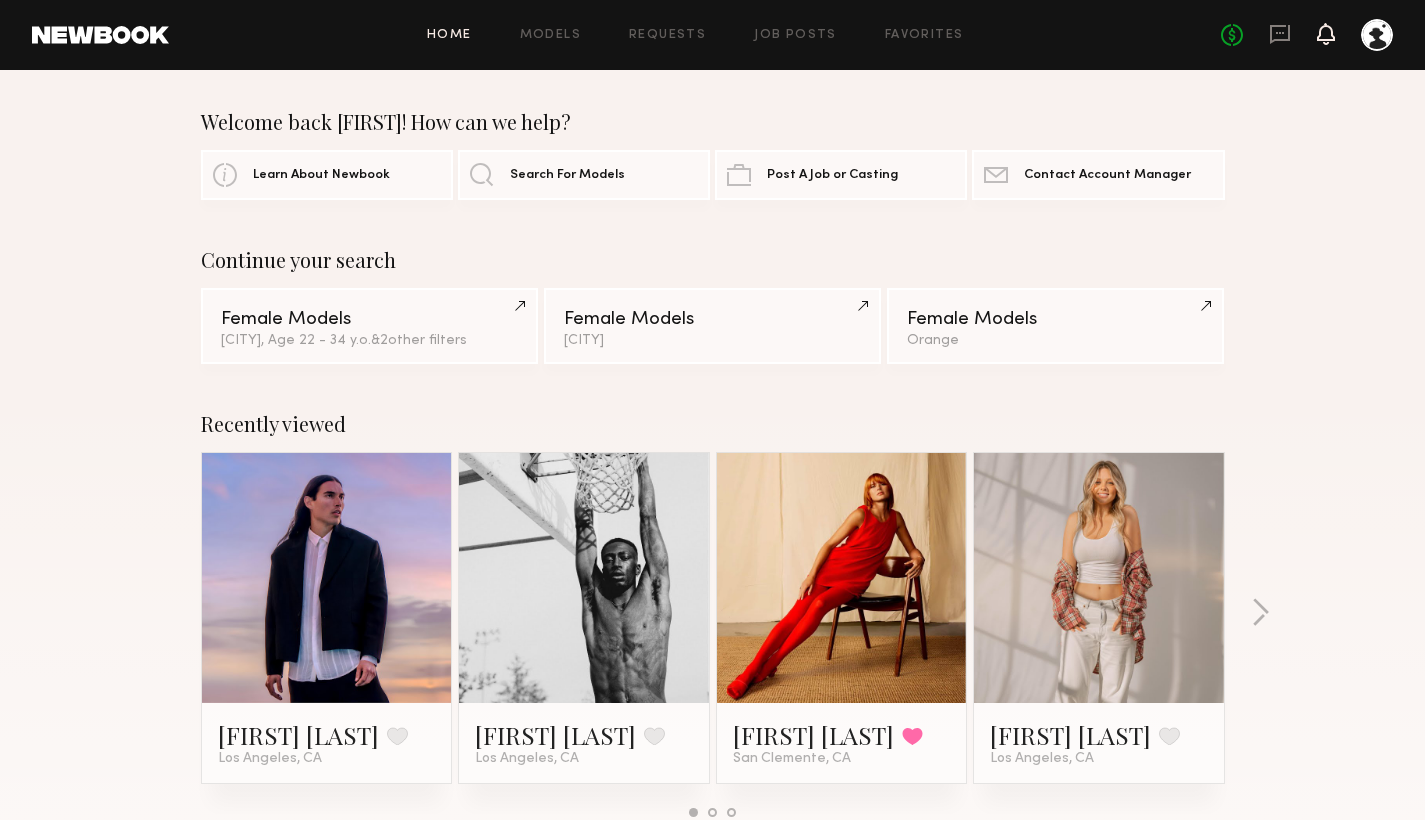click 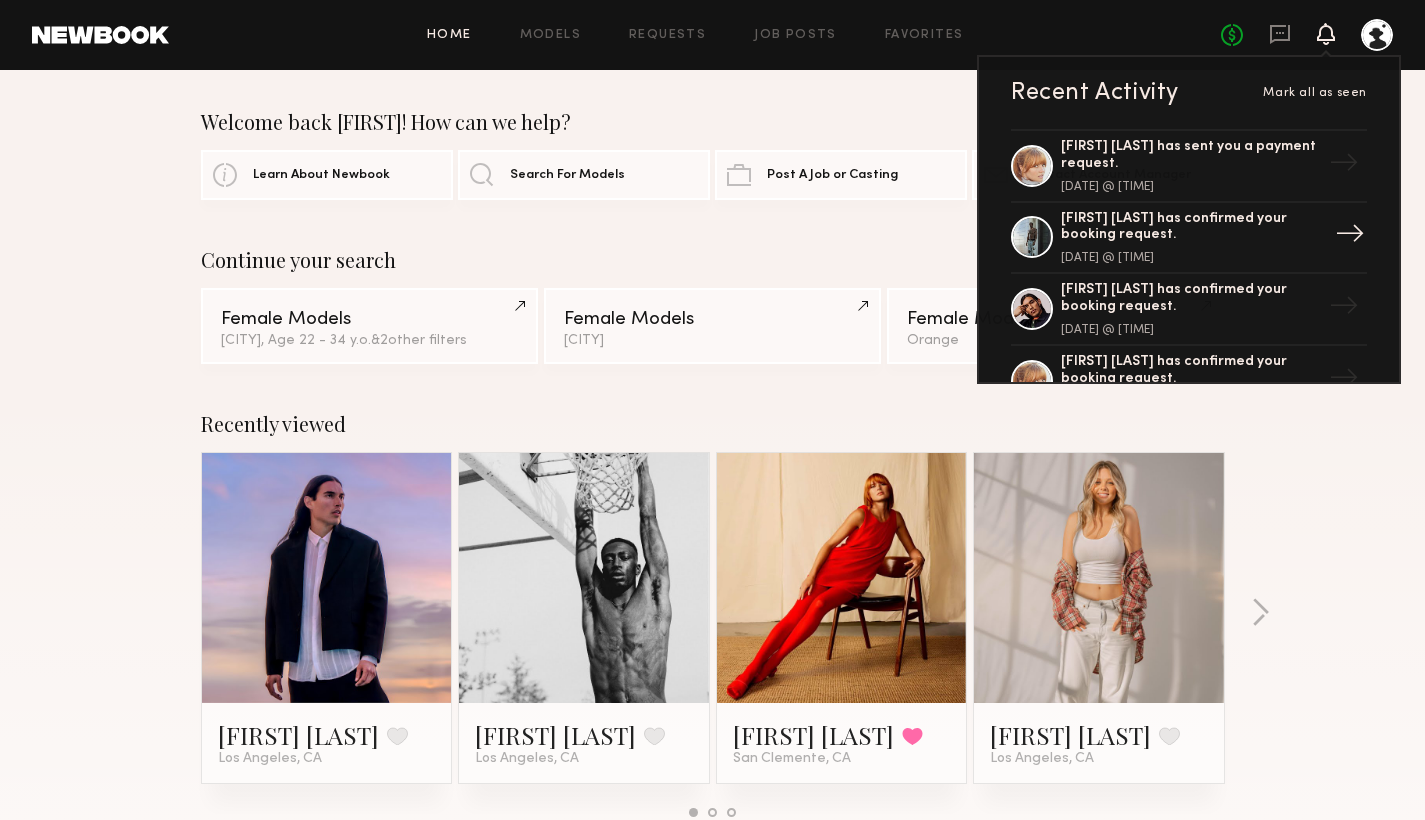 click on "Ashwell B. has confirmed your booking request." 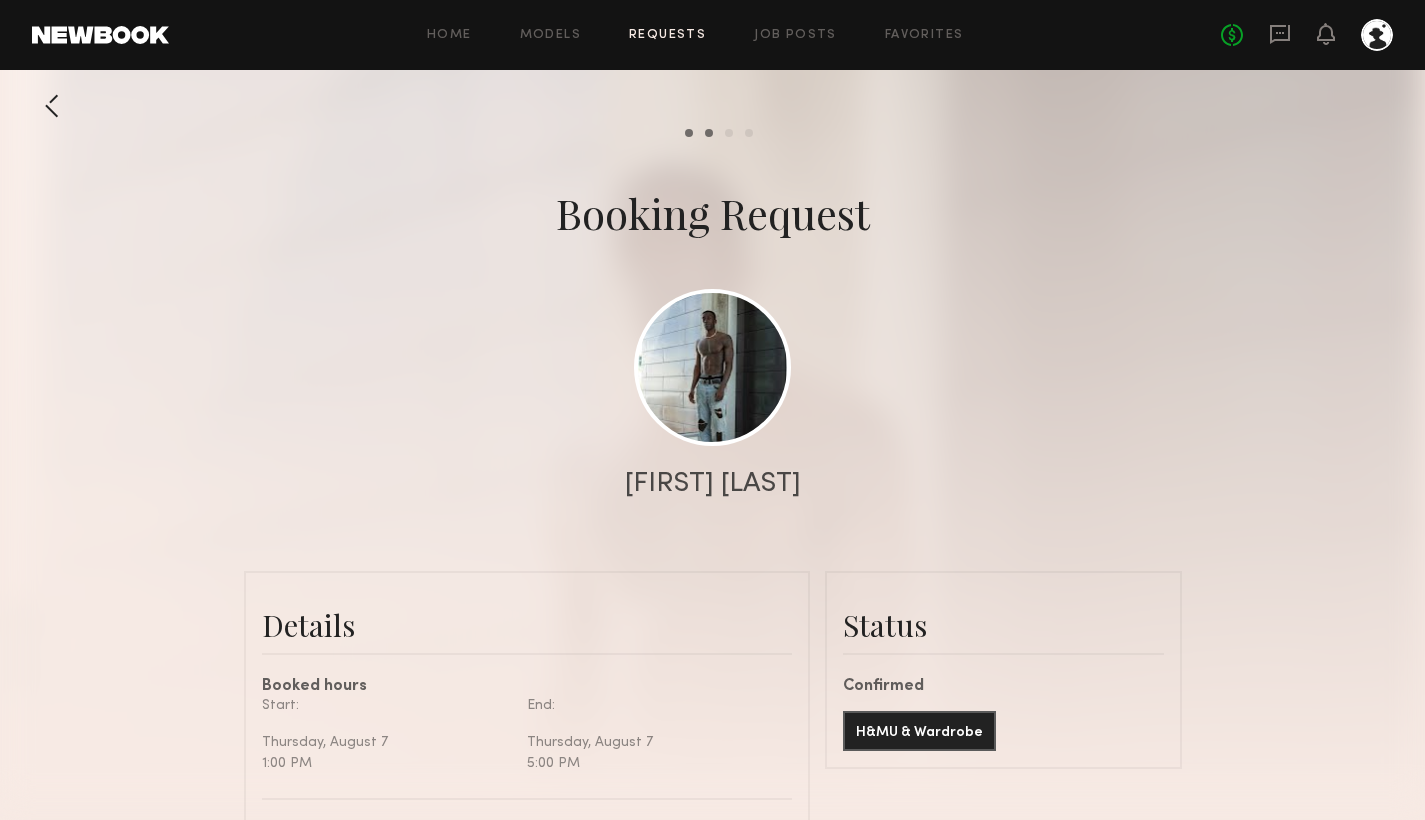 scroll, scrollTop: 1607, scrollLeft: 0, axis: vertical 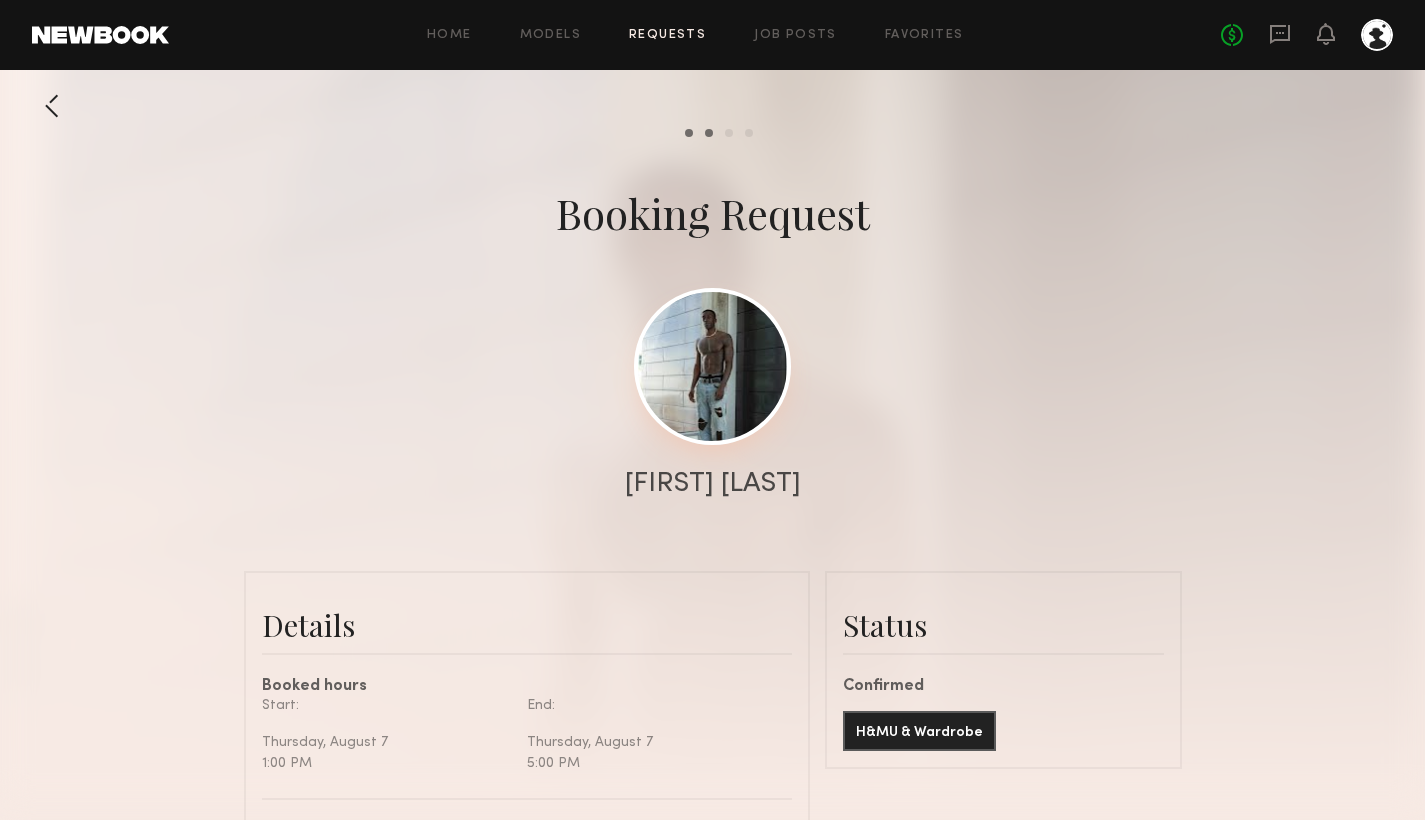 click 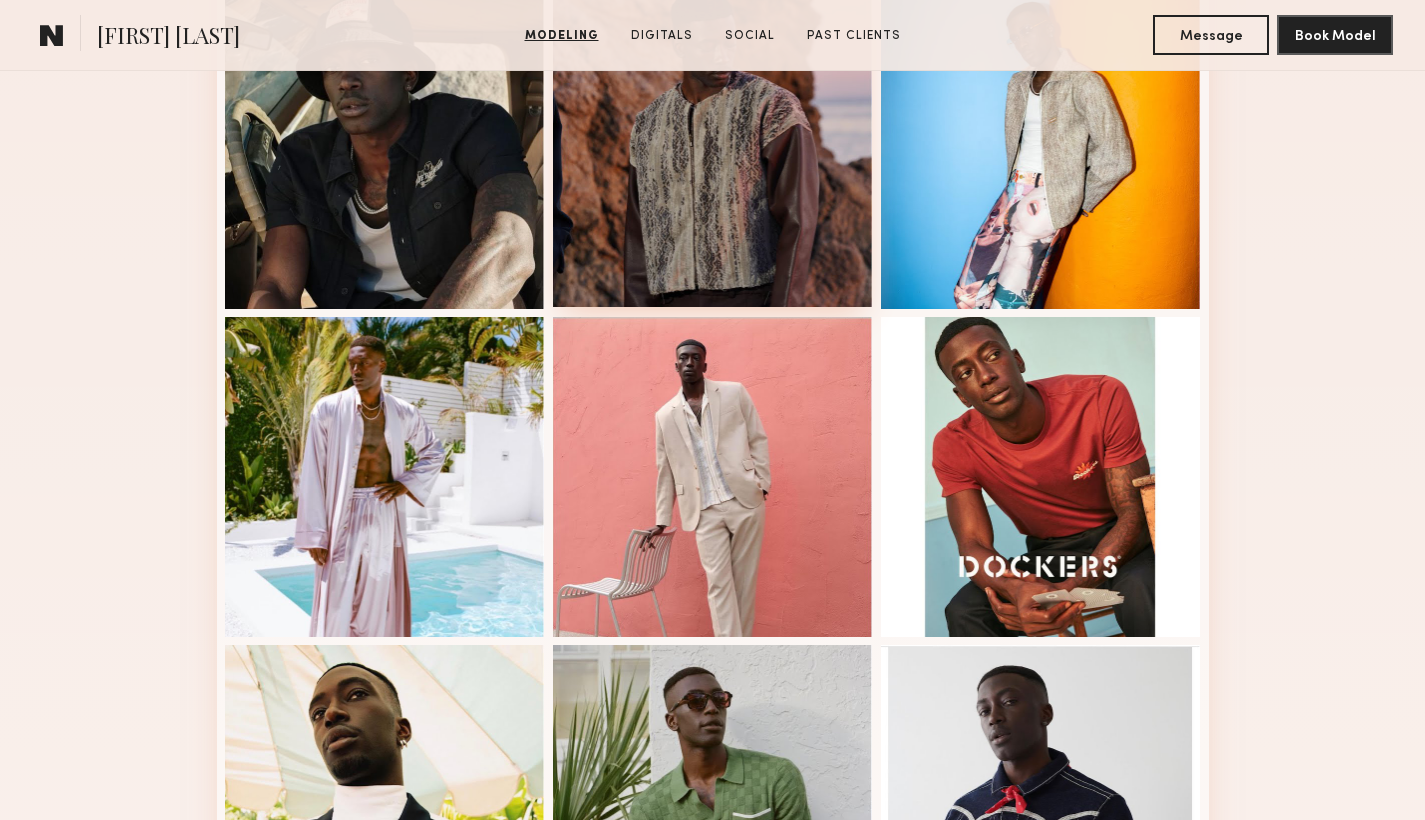 scroll, scrollTop: 935, scrollLeft: 0, axis: vertical 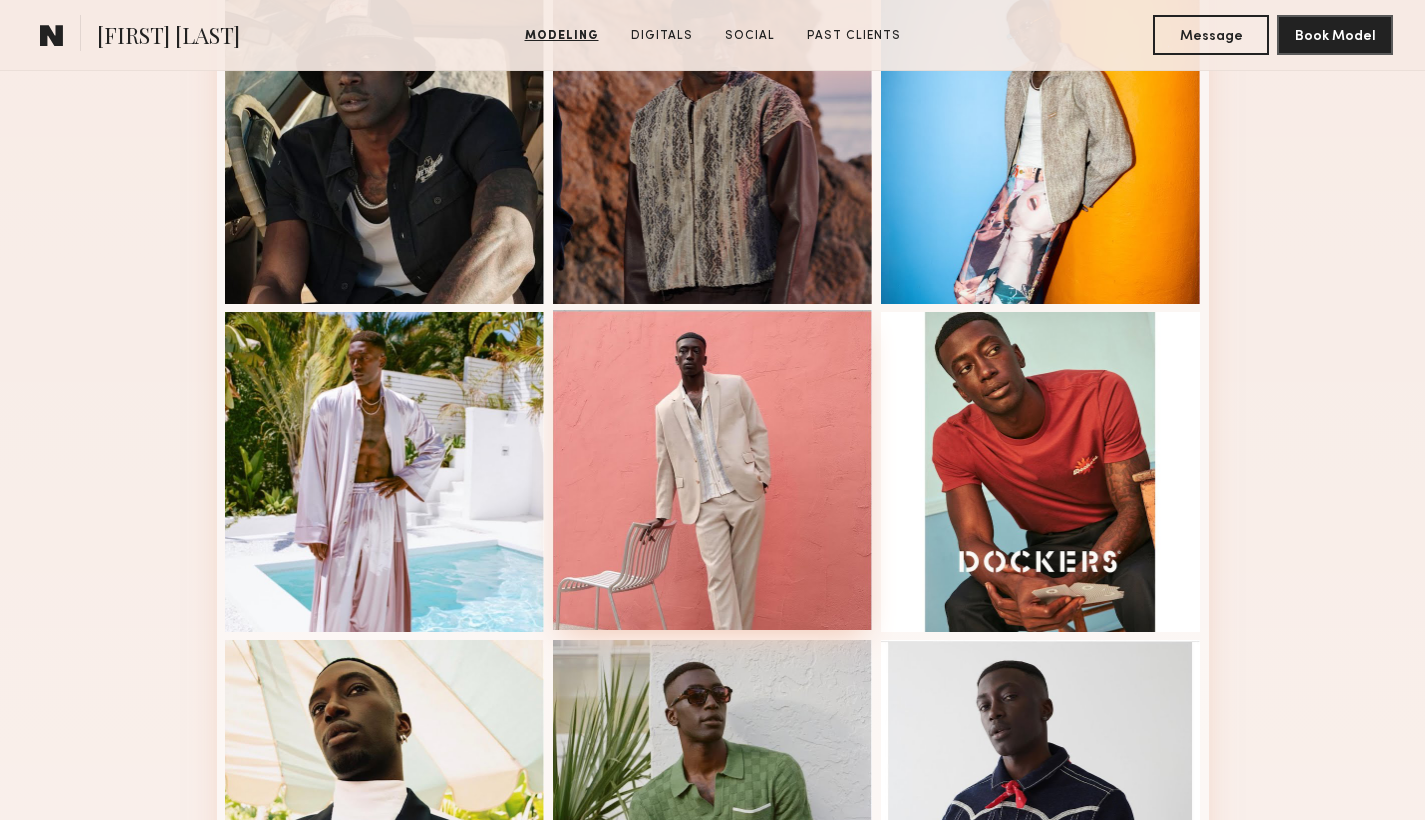 click at bounding box center [713, 470] 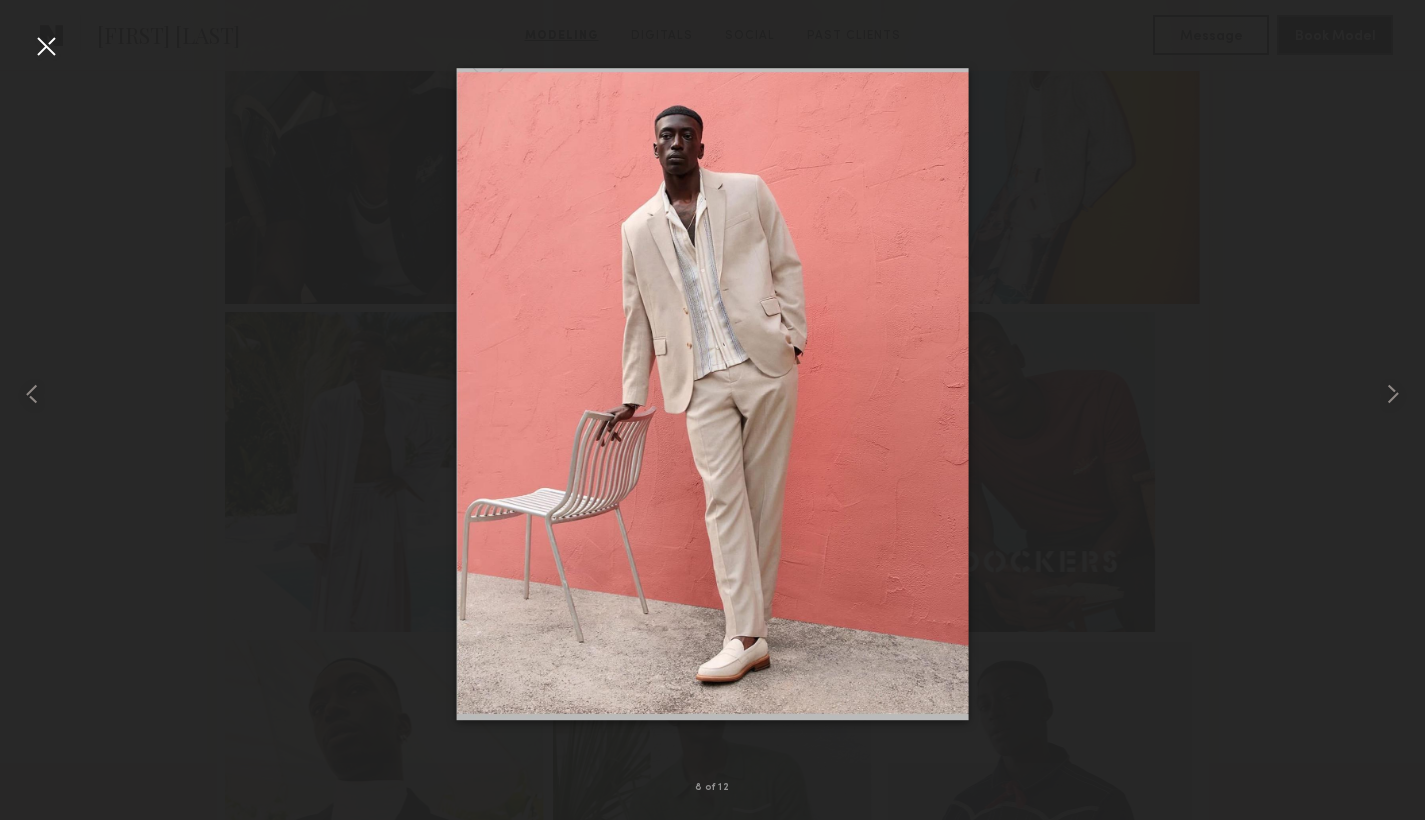 click at bounding box center (712, 394) 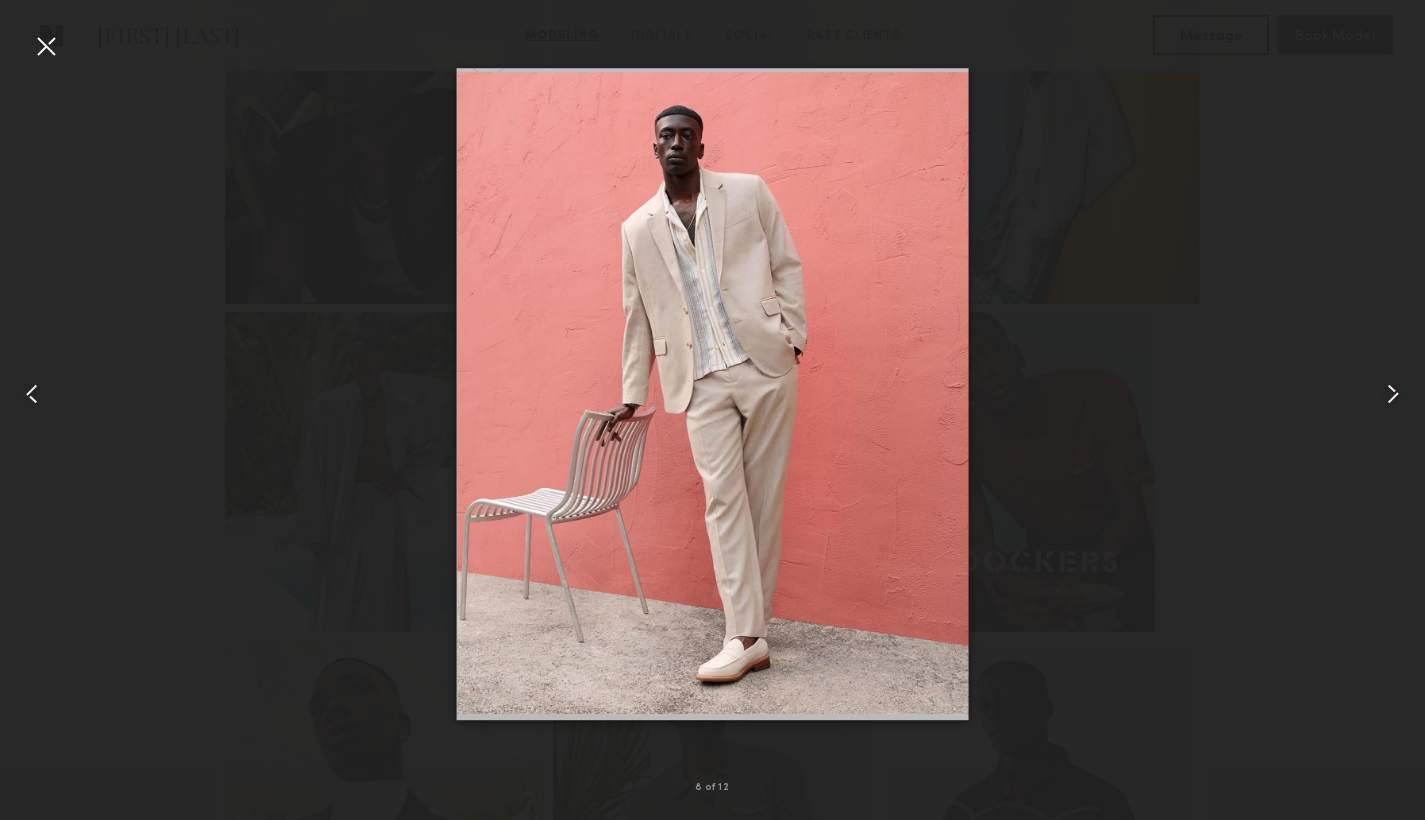 click at bounding box center [1393, 394] 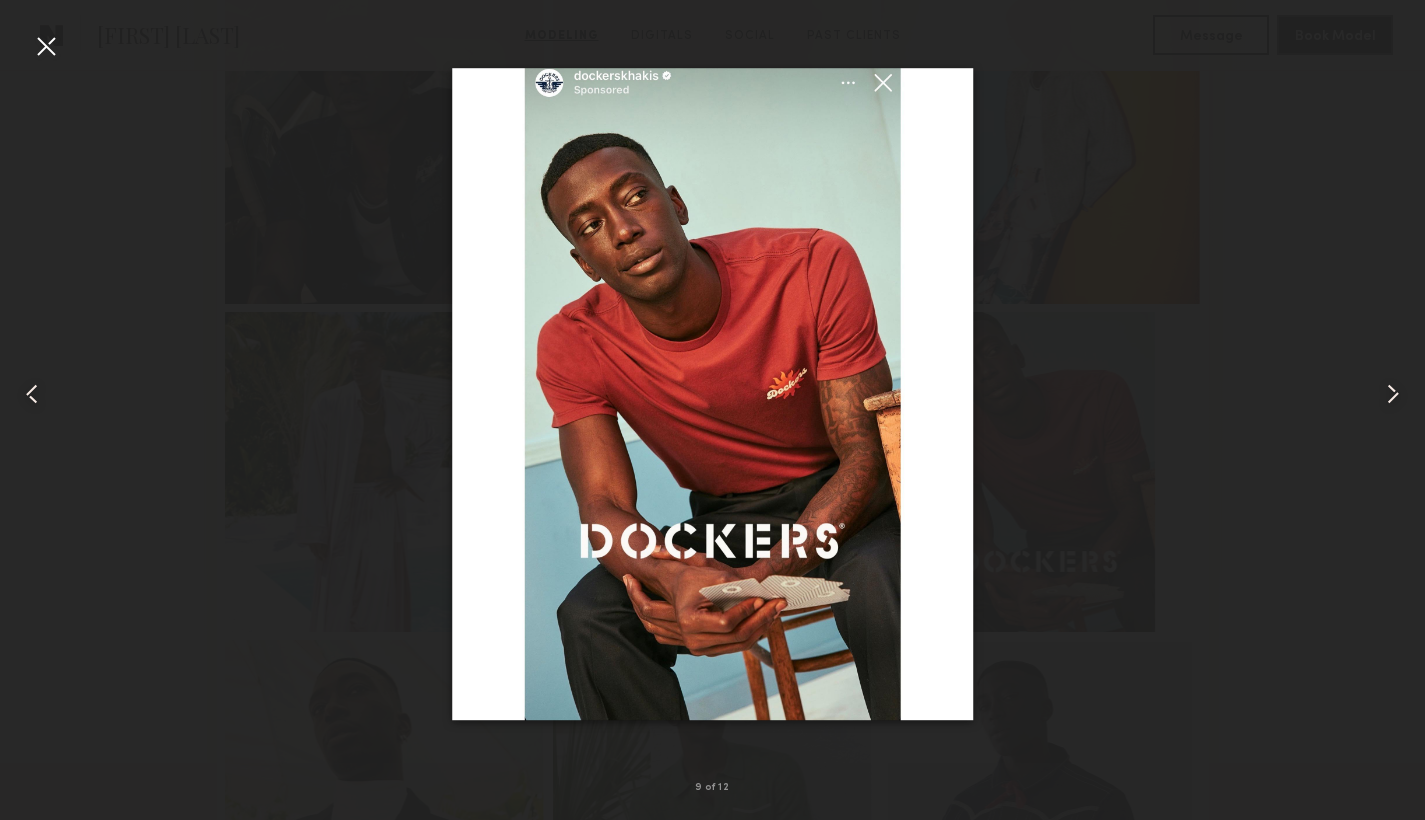click at bounding box center (1393, 394) 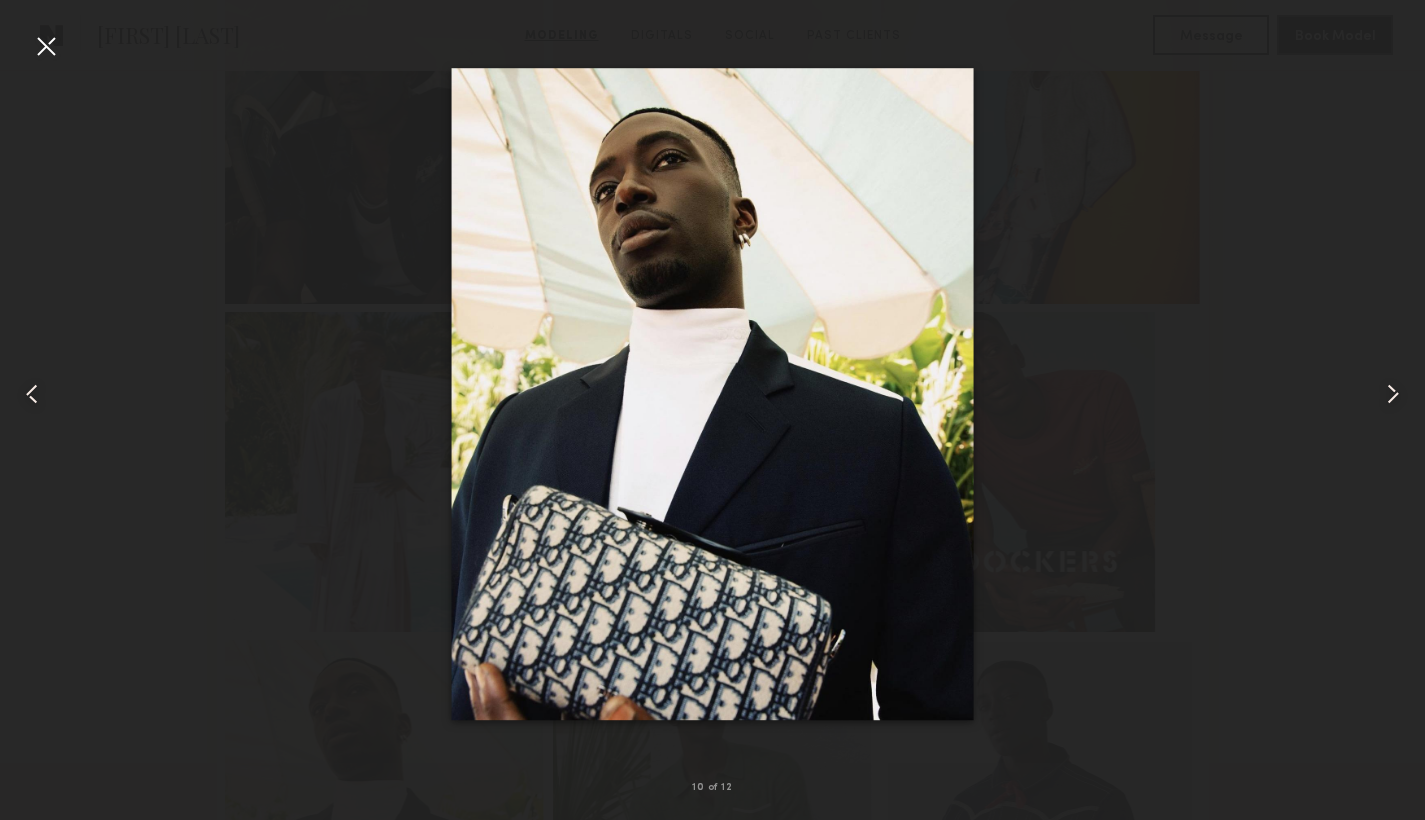 click at bounding box center [1393, 394] 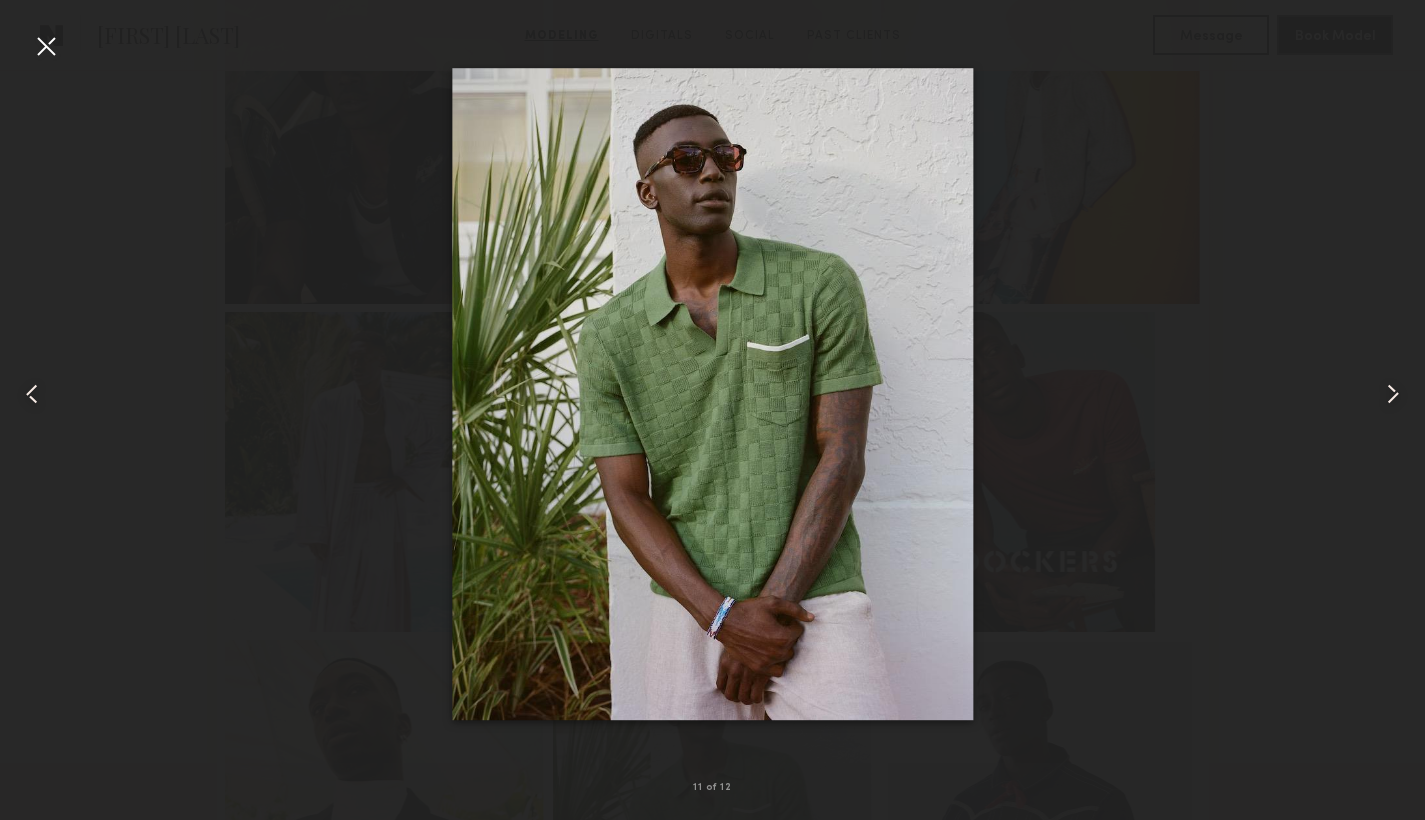 click at bounding box center [1393, 394] 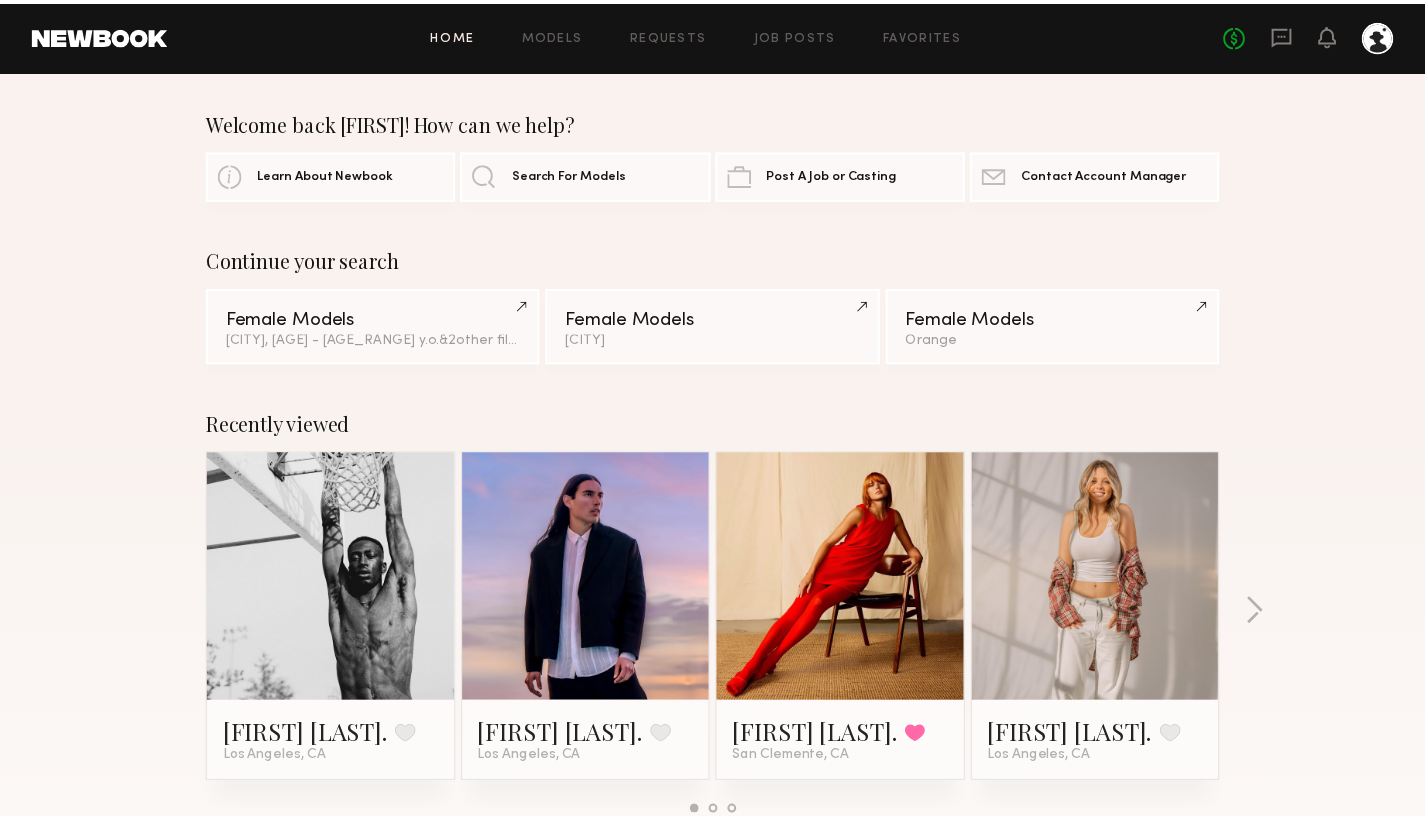 scroll, scrollTop: 0, scrollLeft: 0, axis: both 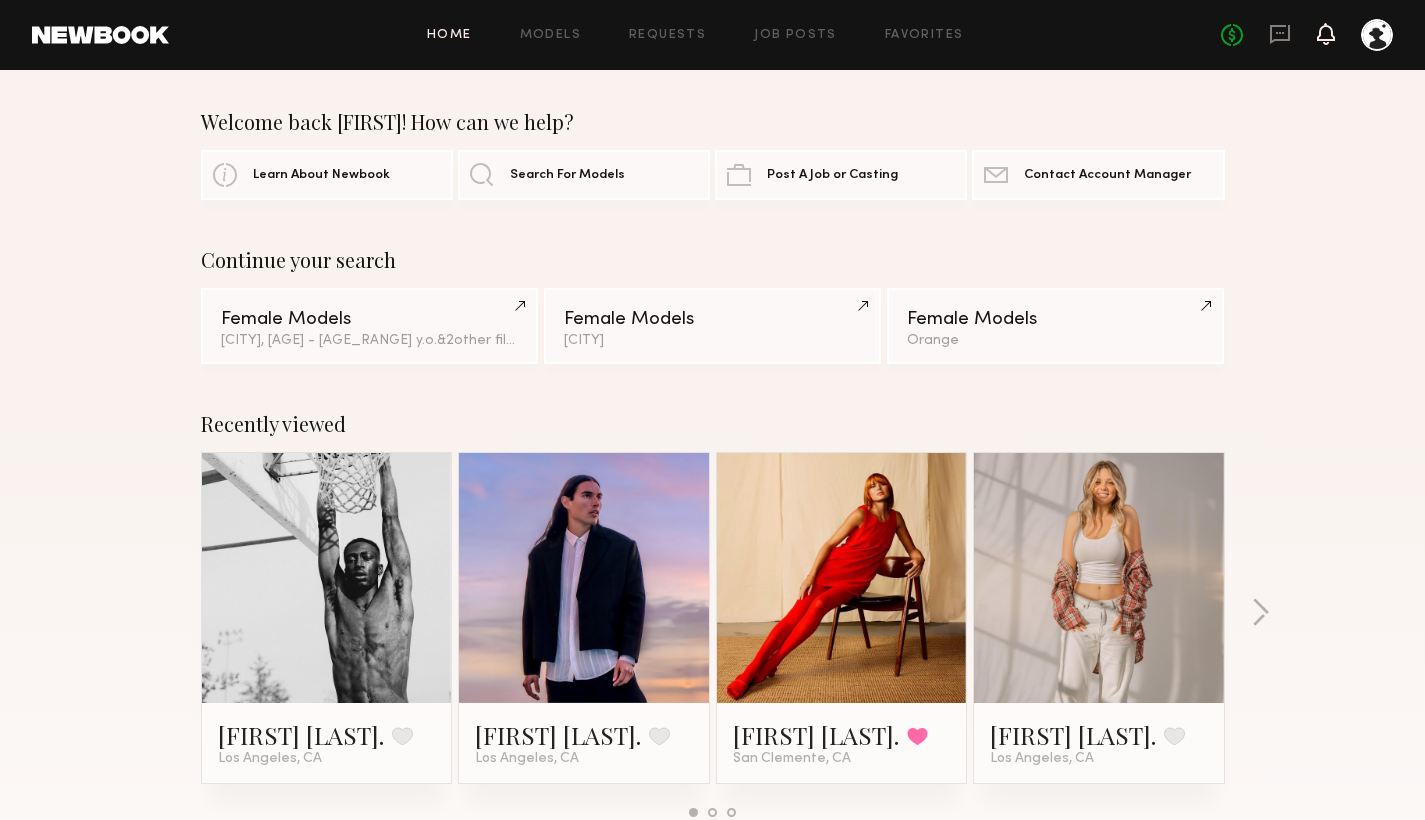 click 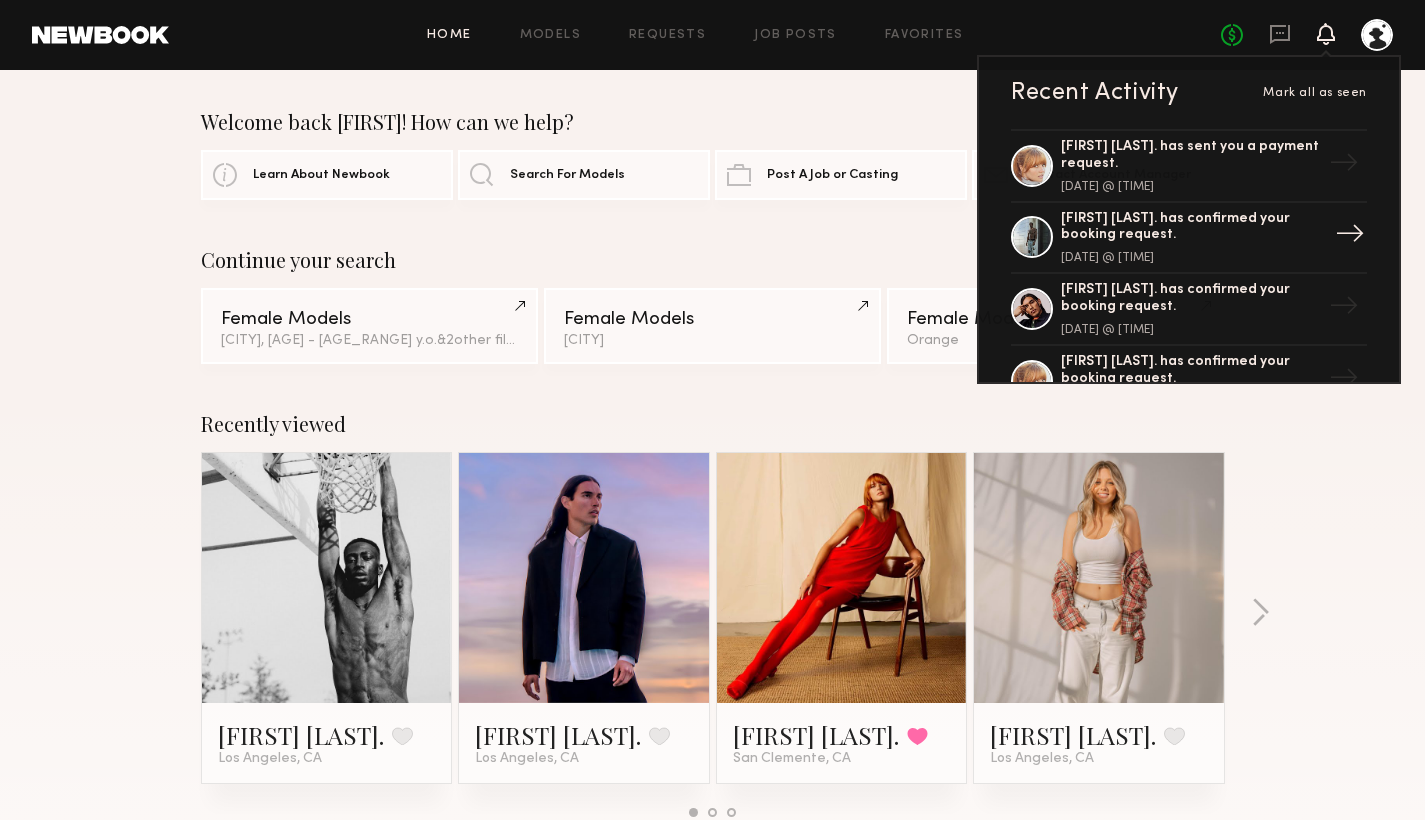 click on "Ashwell B. has confirmed your booking request." 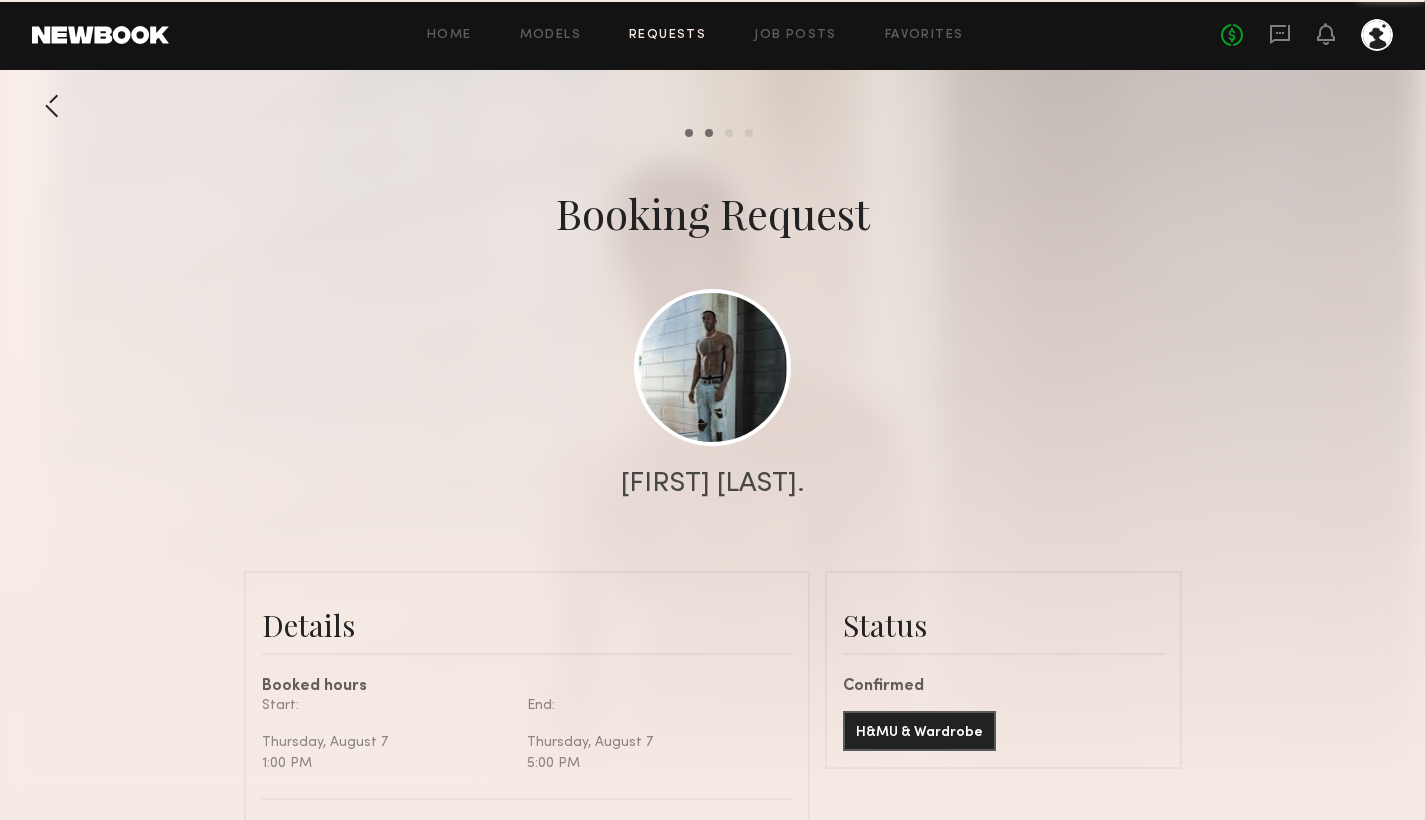 scroll, scrollTop: 1607, scrollLeft: 0, axis: vertical 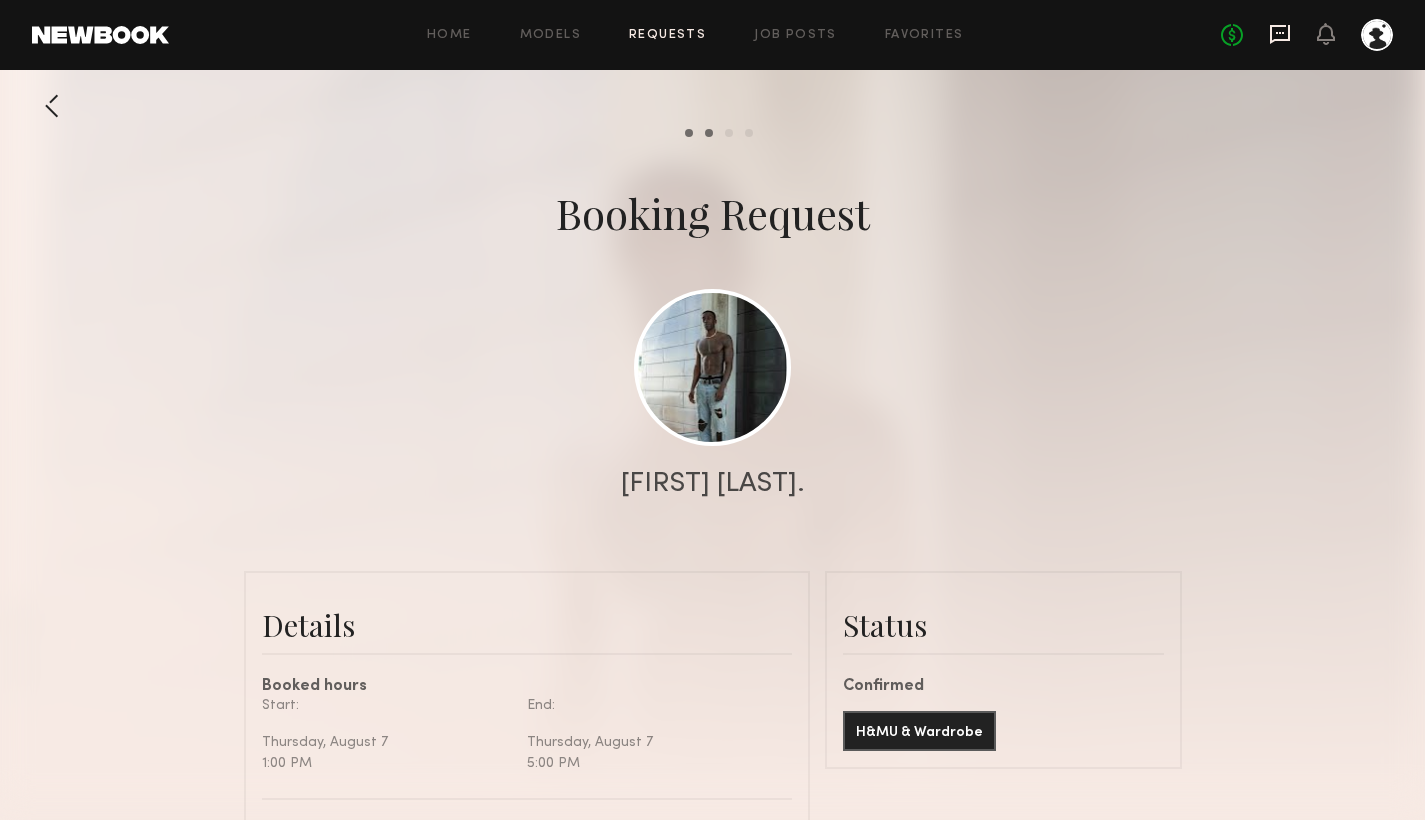 click 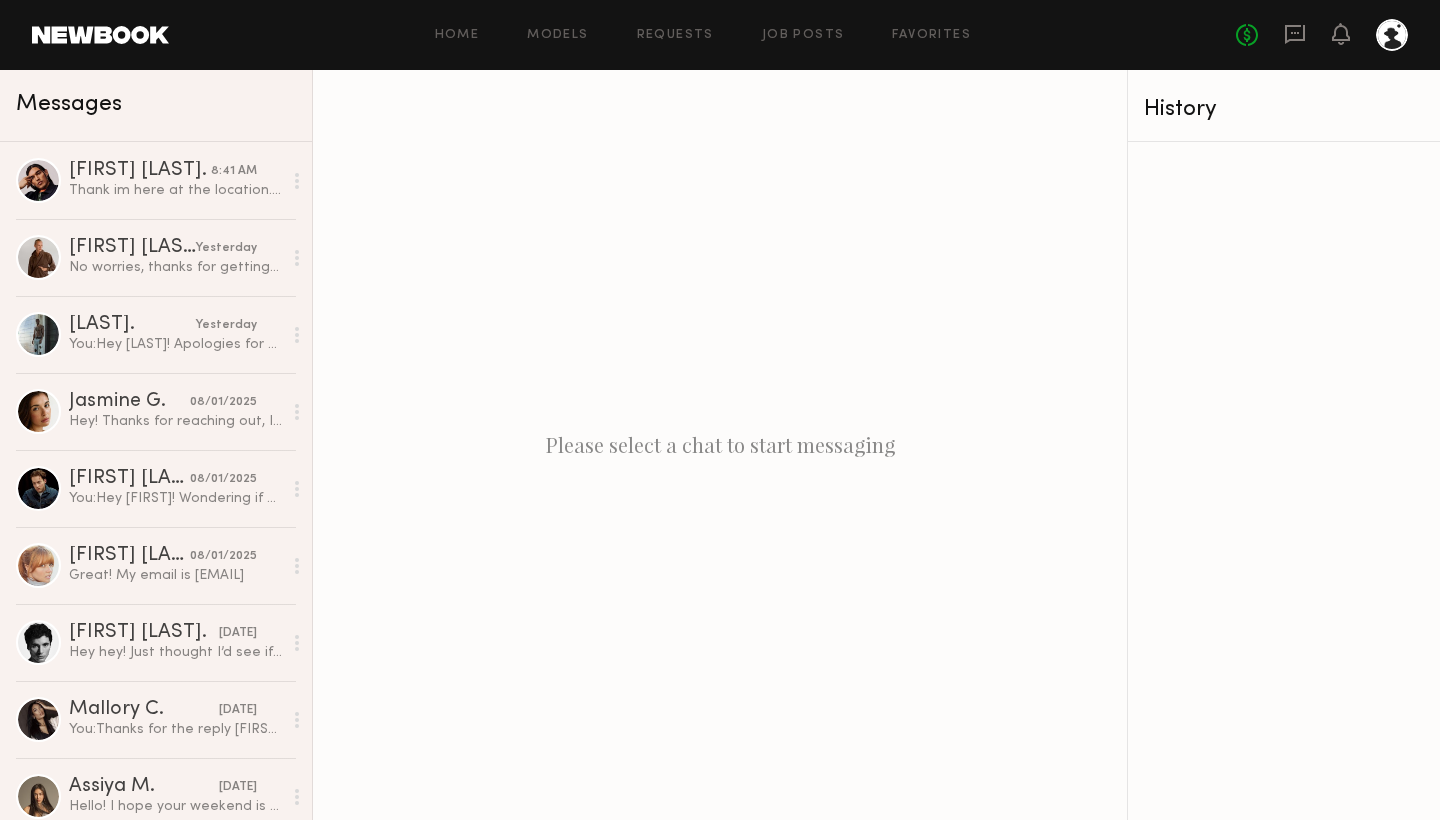 click on "Home Models Requests Job Posts Favorites Sign Out" 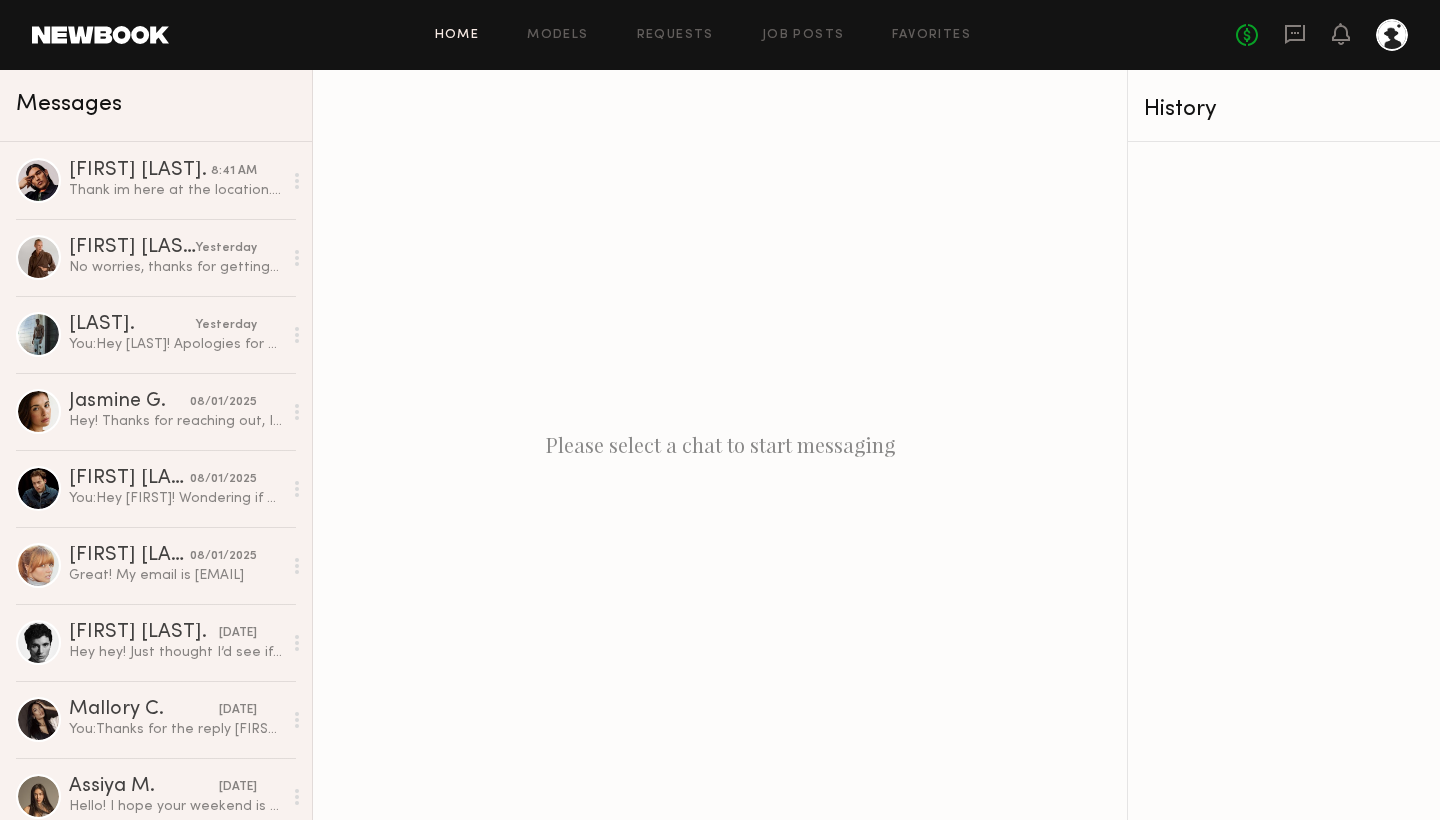 click on "Home" 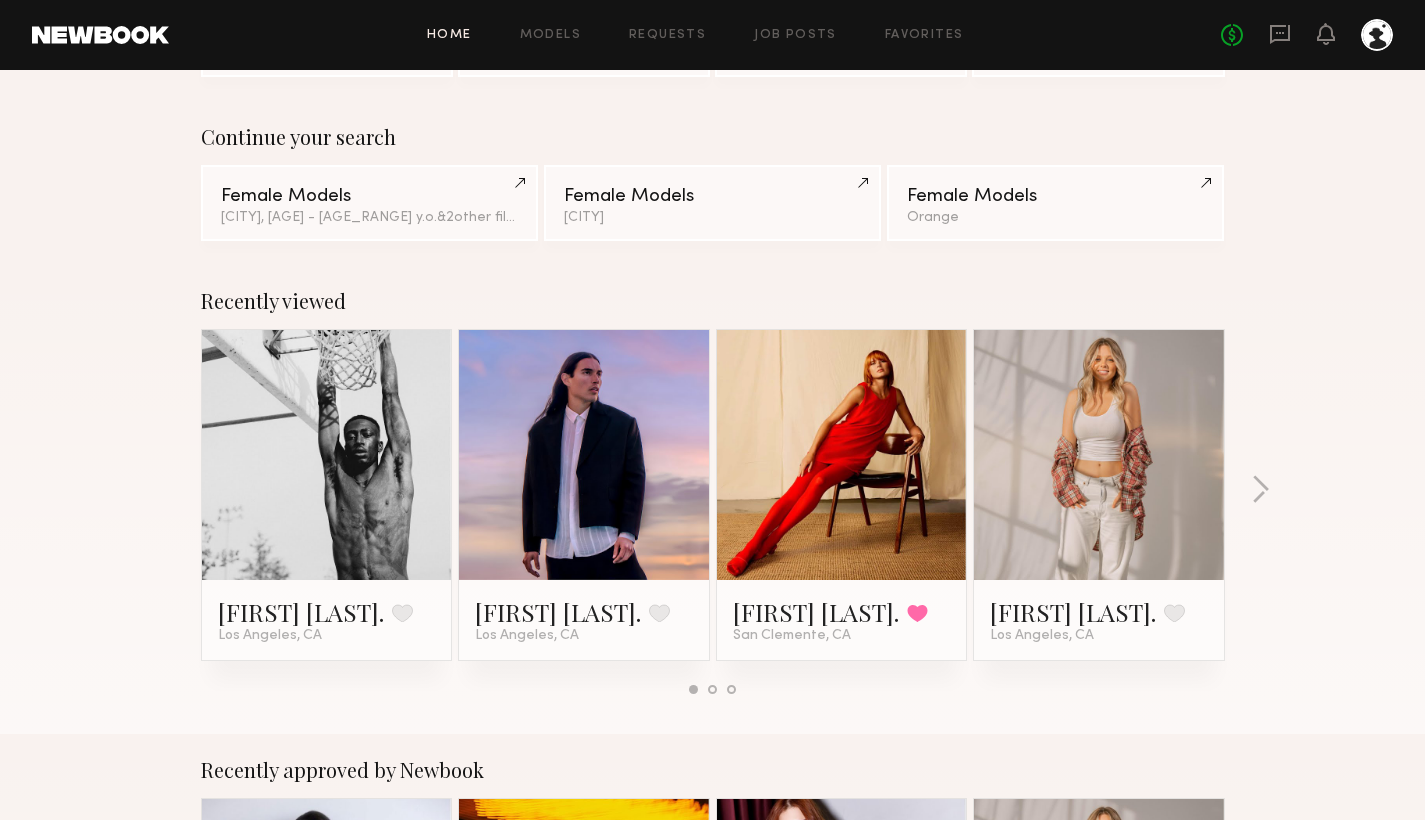 scroll, scrollTop: 132, scrollLeft: 0, axis: vertical 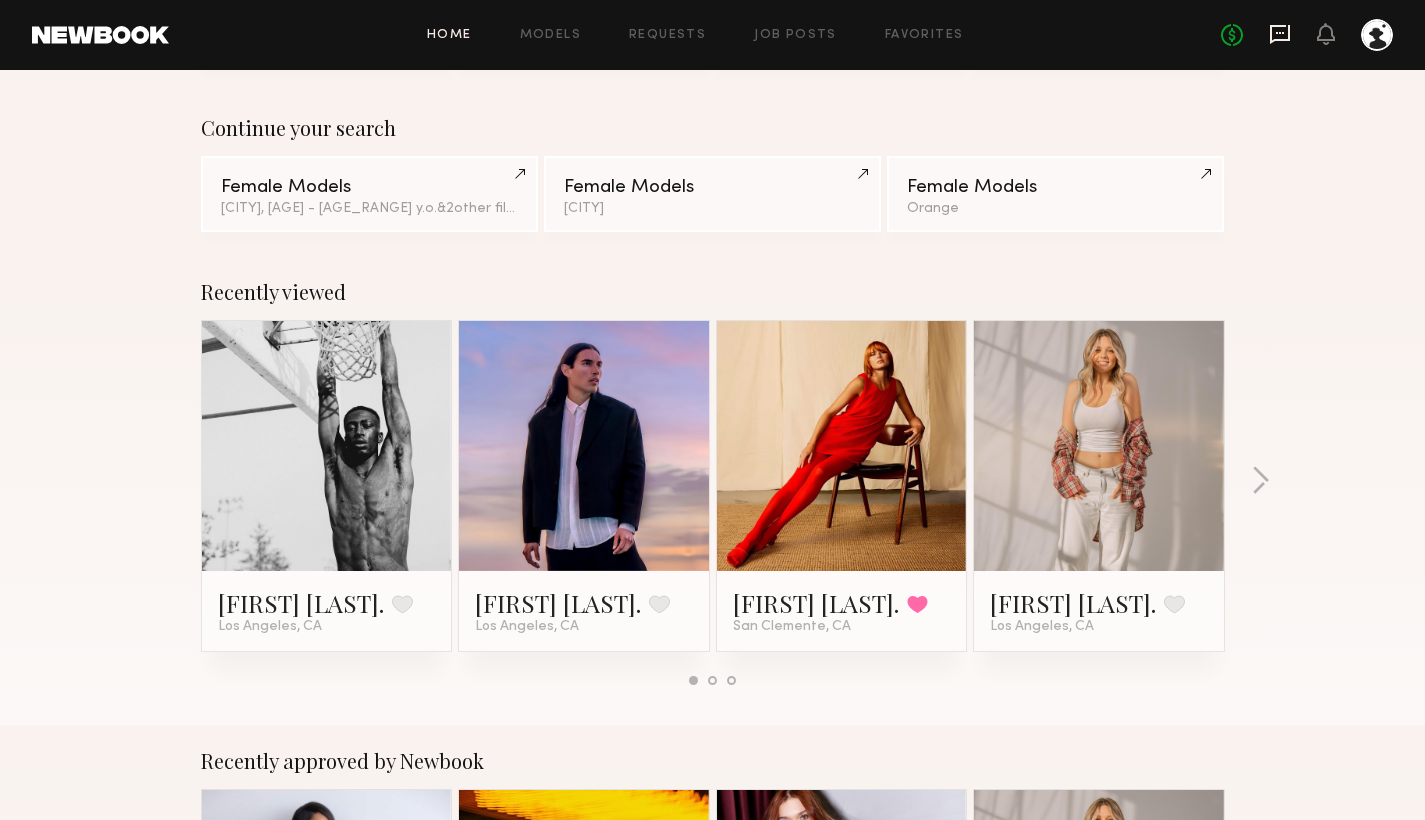 click 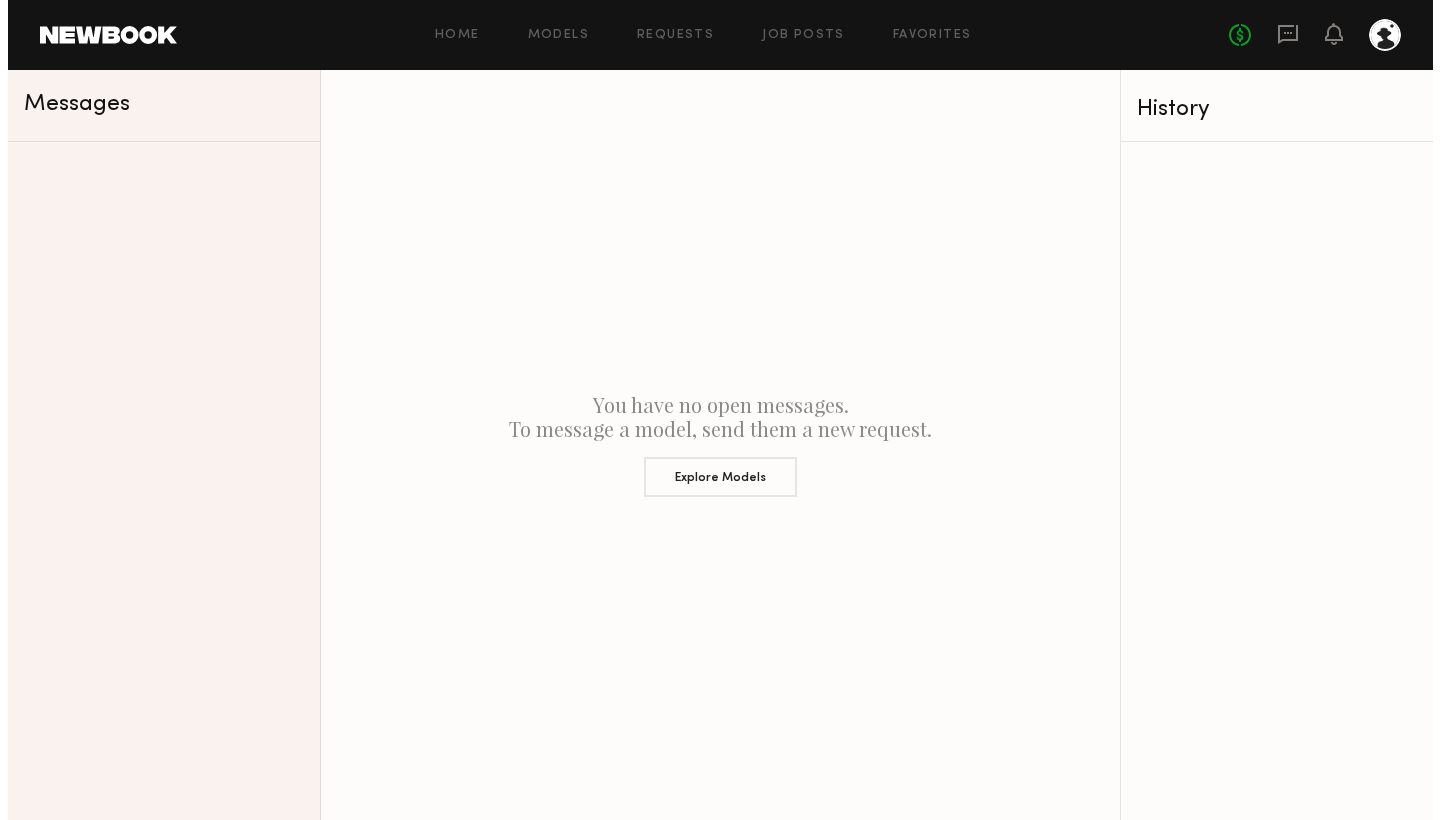 scroll, scrollTop: 0, scrollLeft: 0, axis: both 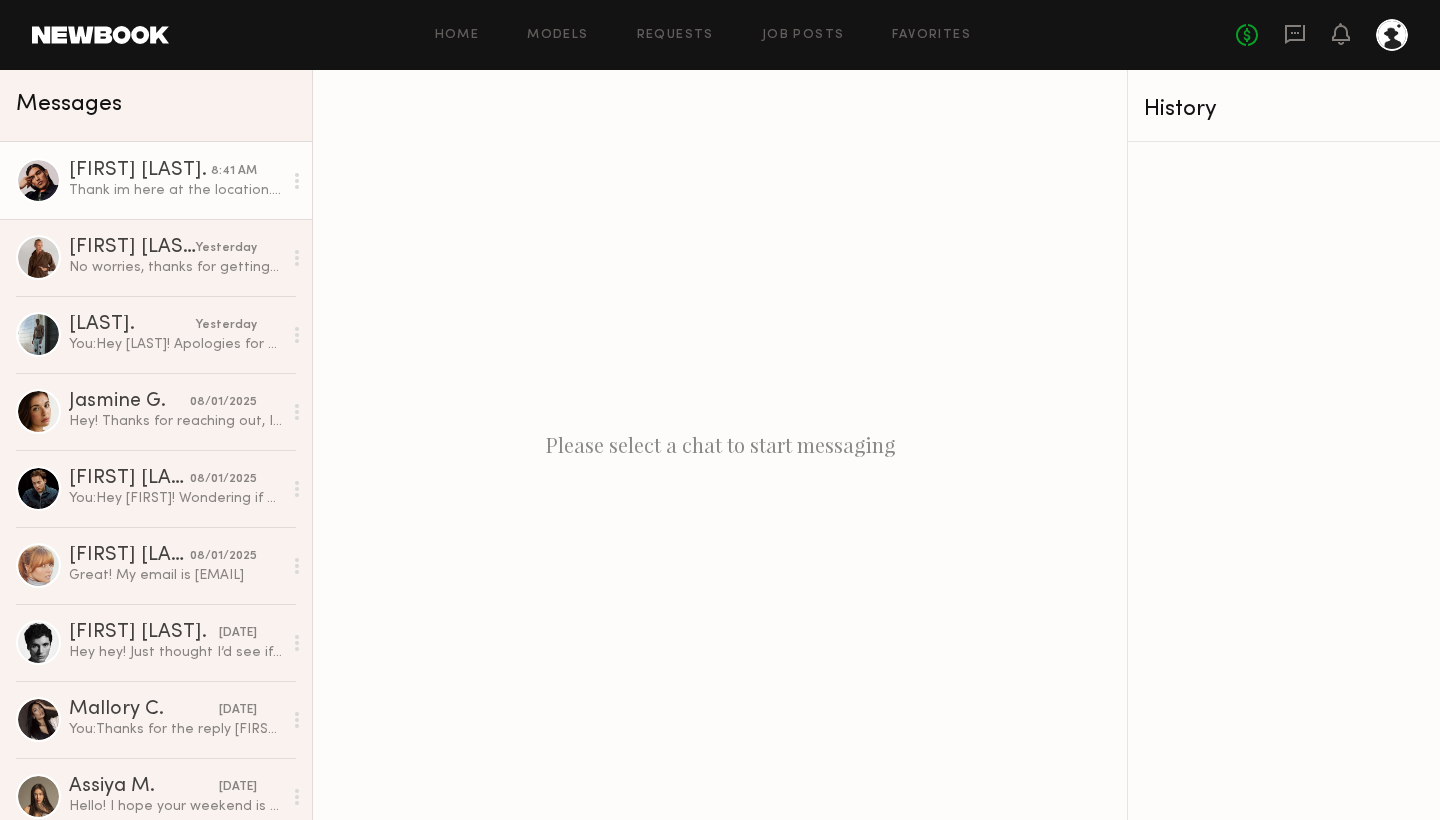 click on "Thank im here at the location. Where is the entrance?" 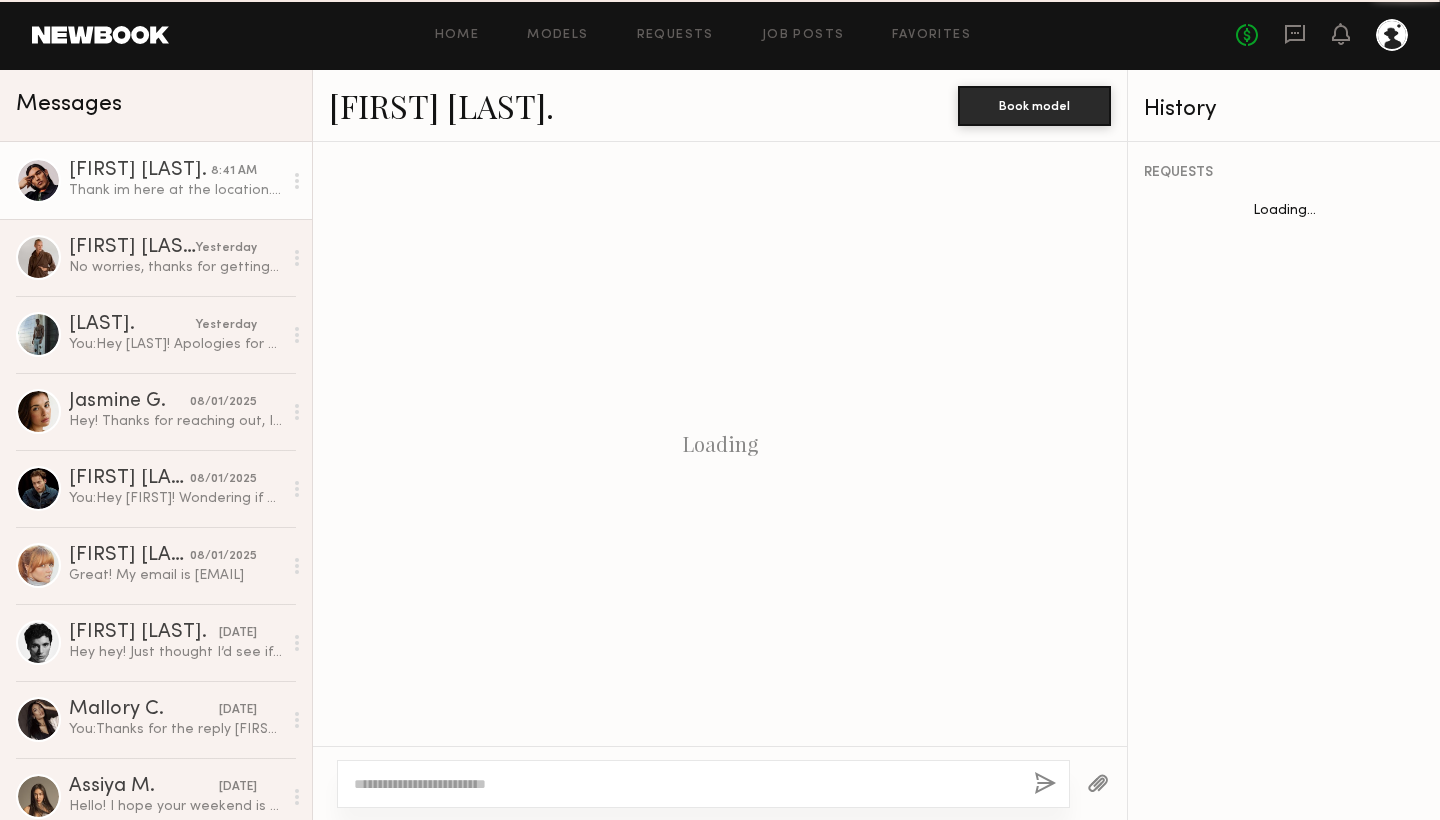 scroll, scrollTop: 1790, scrollLeft: 0, axis: vertical 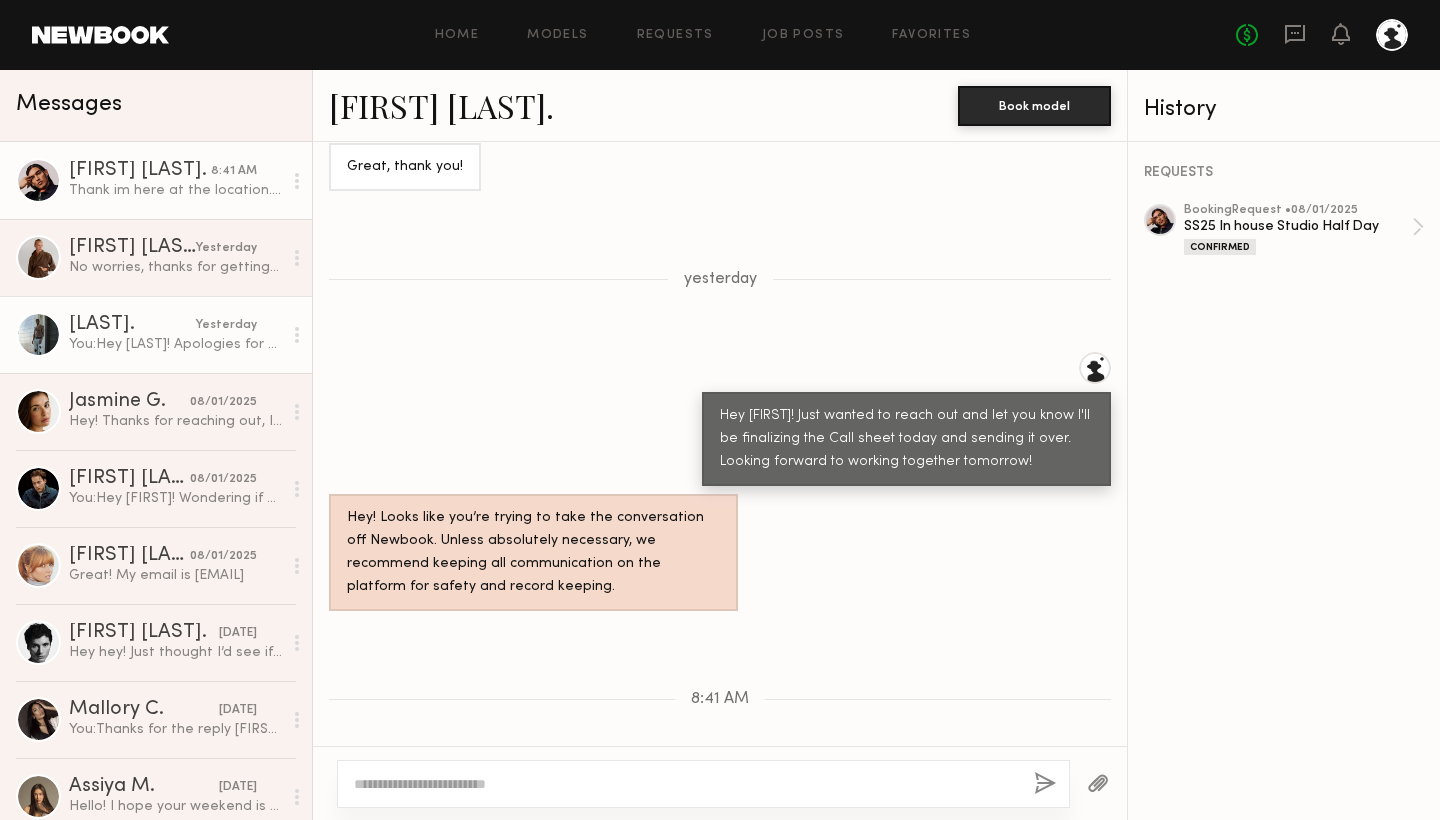 click on "Ashwell B." 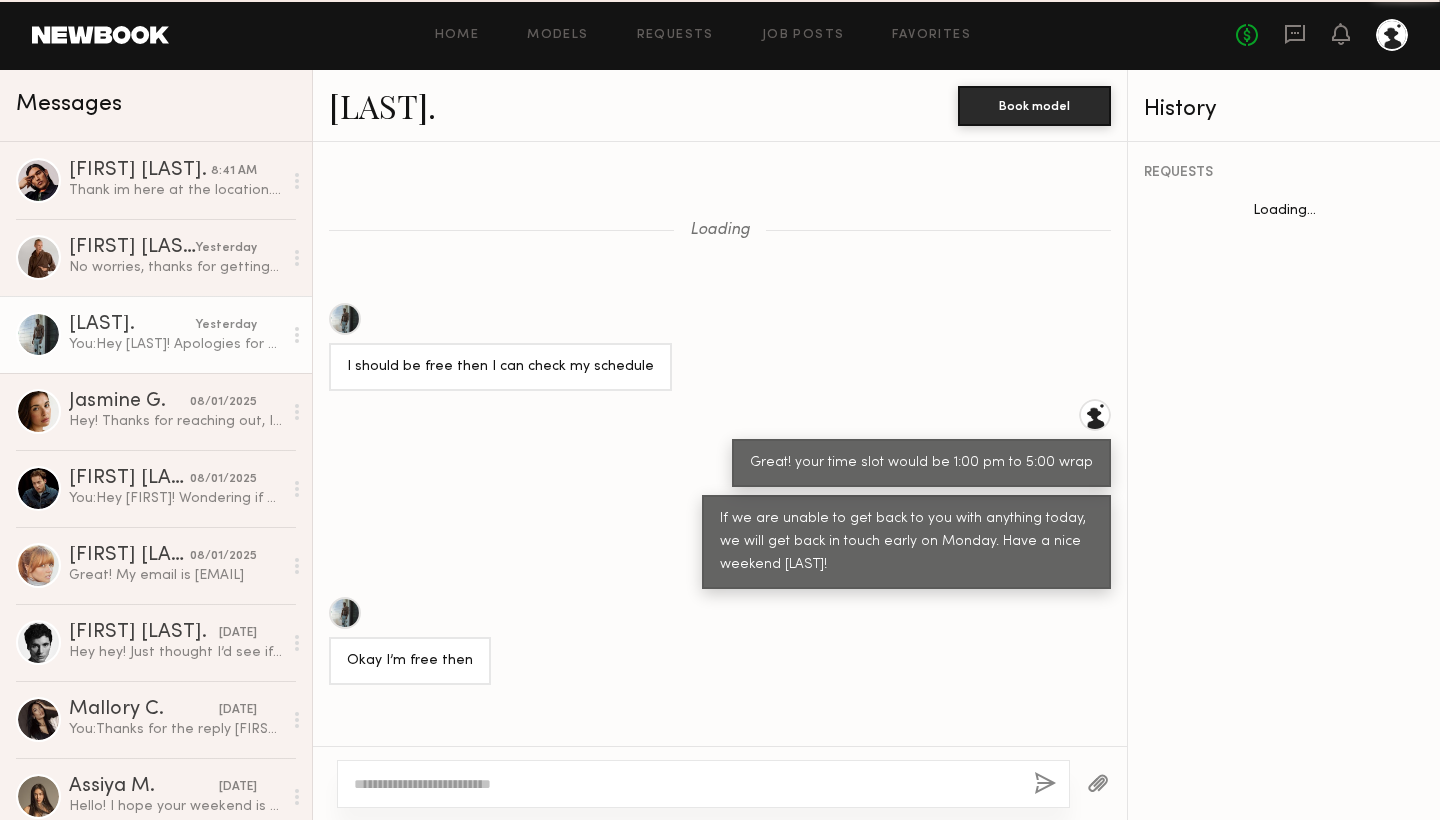 scroll, scrollTop: 1337, scrollLeft: 0, axis: vertical 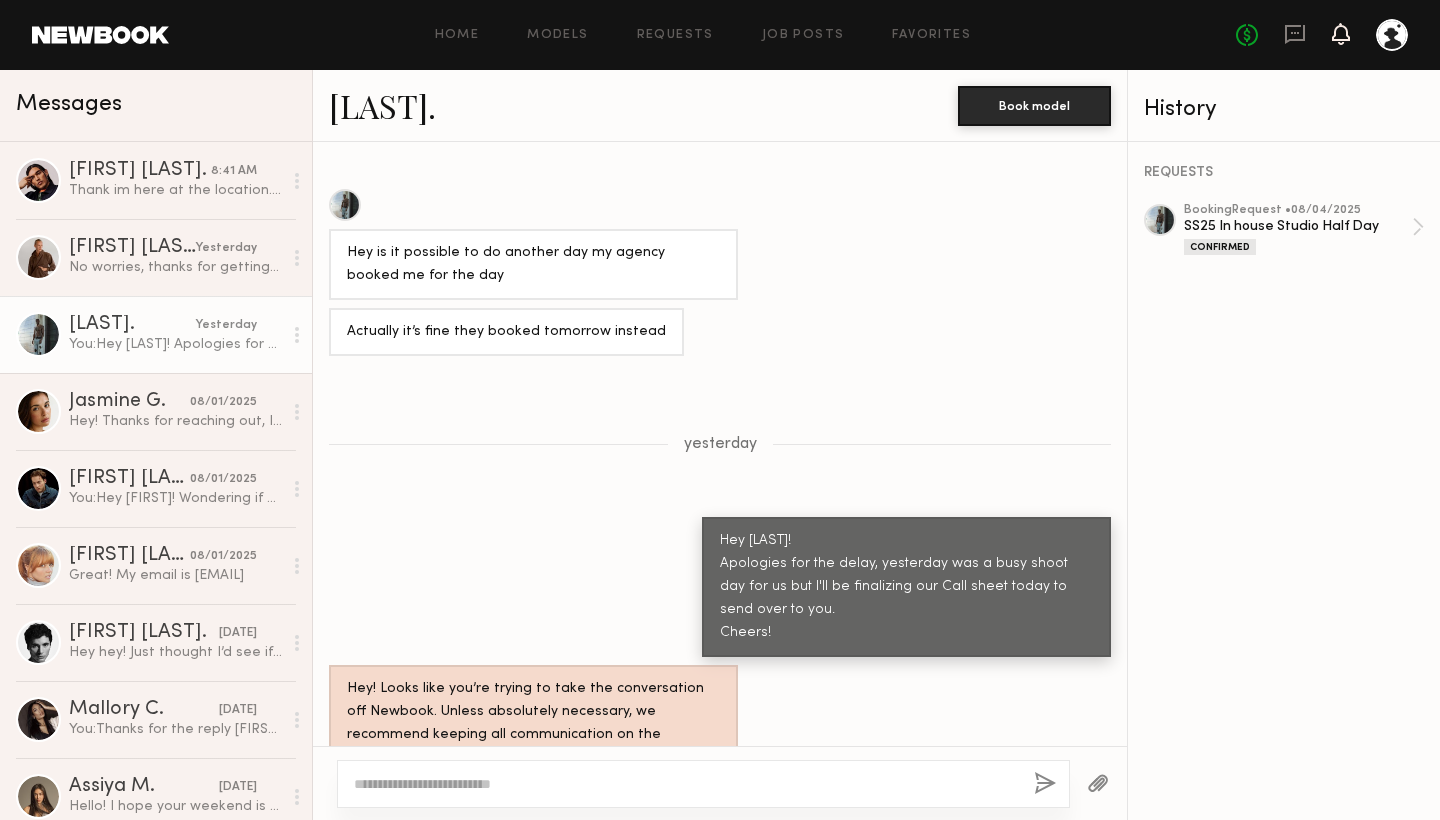 click 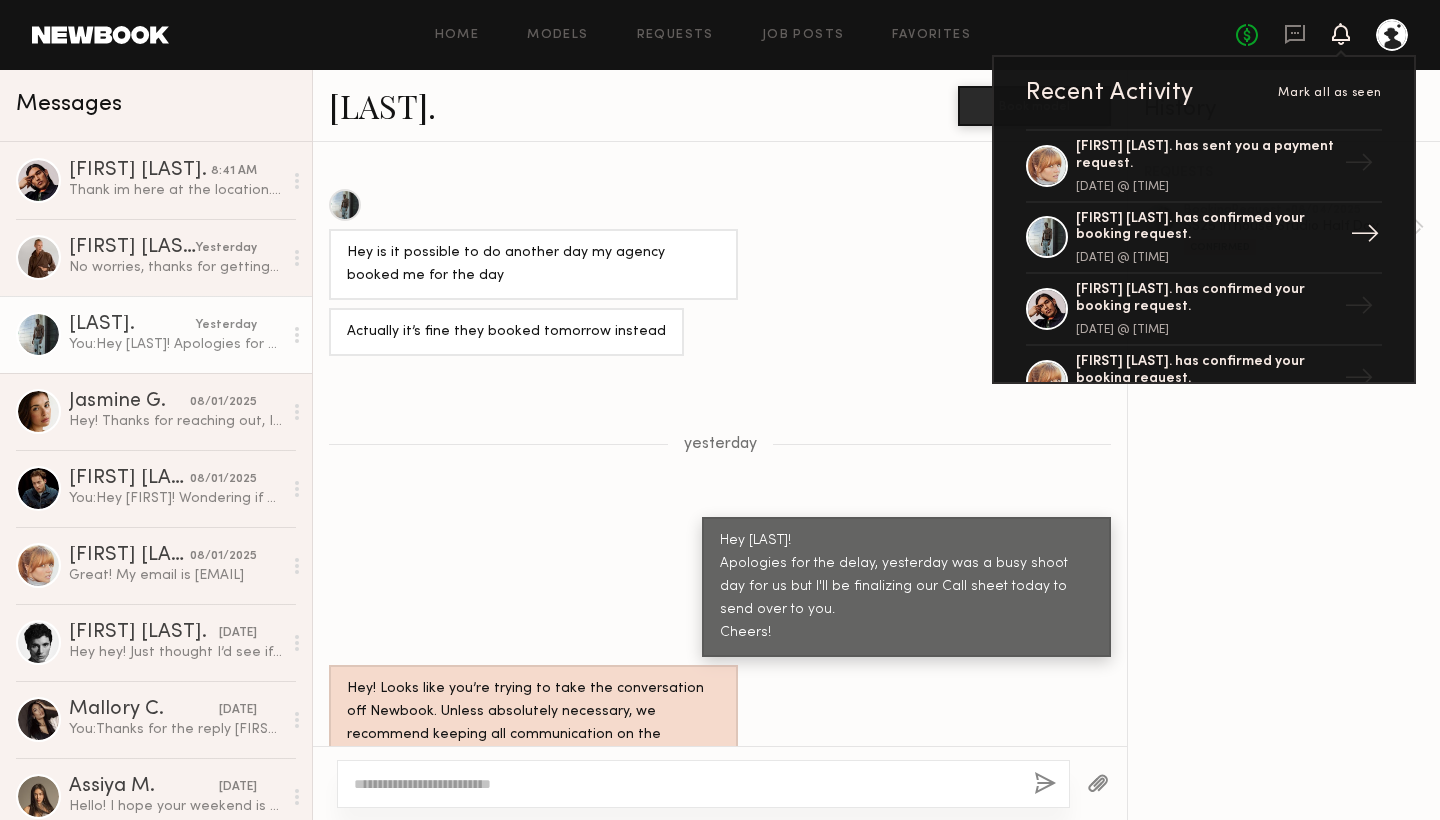click on "Ashwell B. has confirmed your booking request." 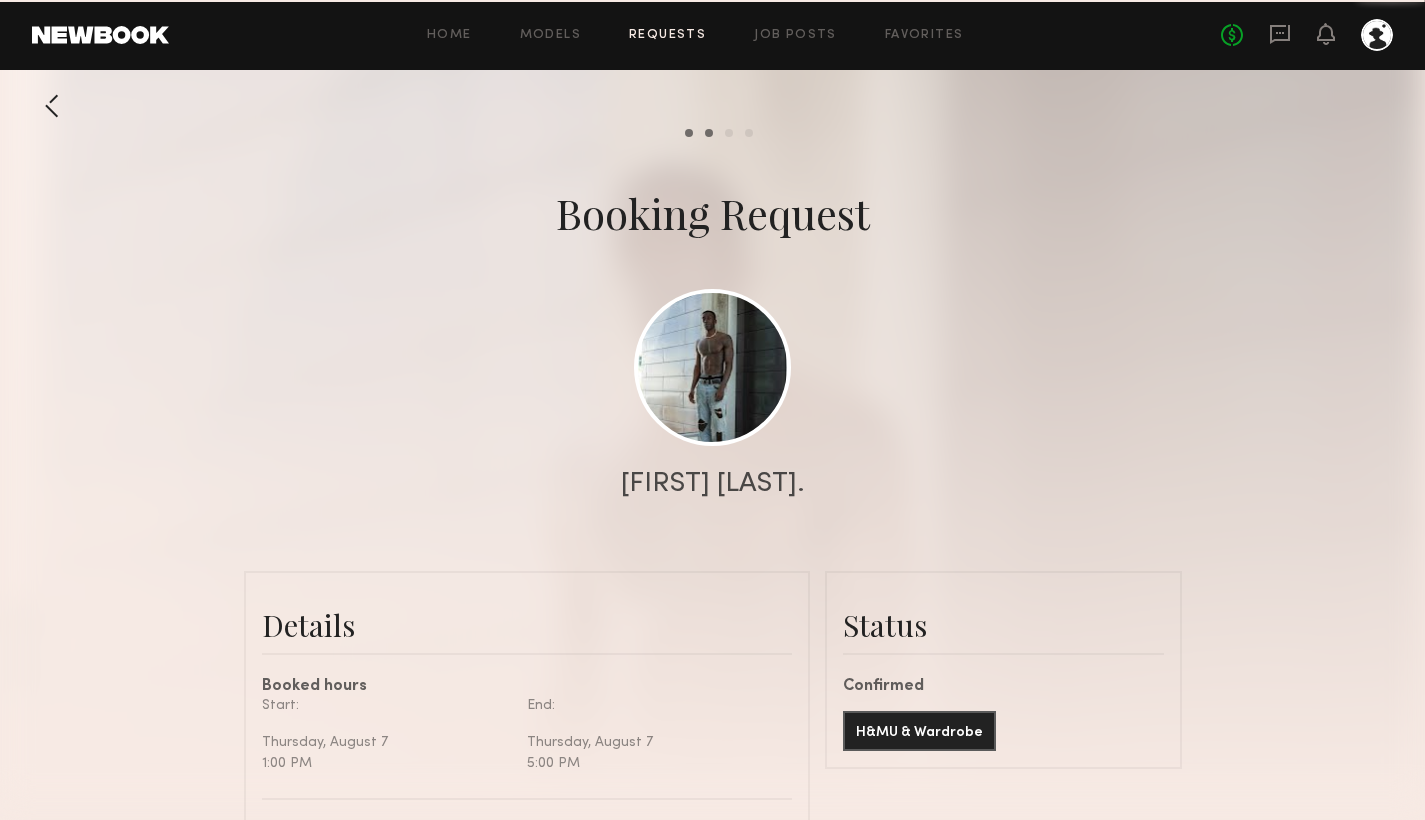 scroll, scrollTop: 1607, scrollLeft: 0, axis: vertical 